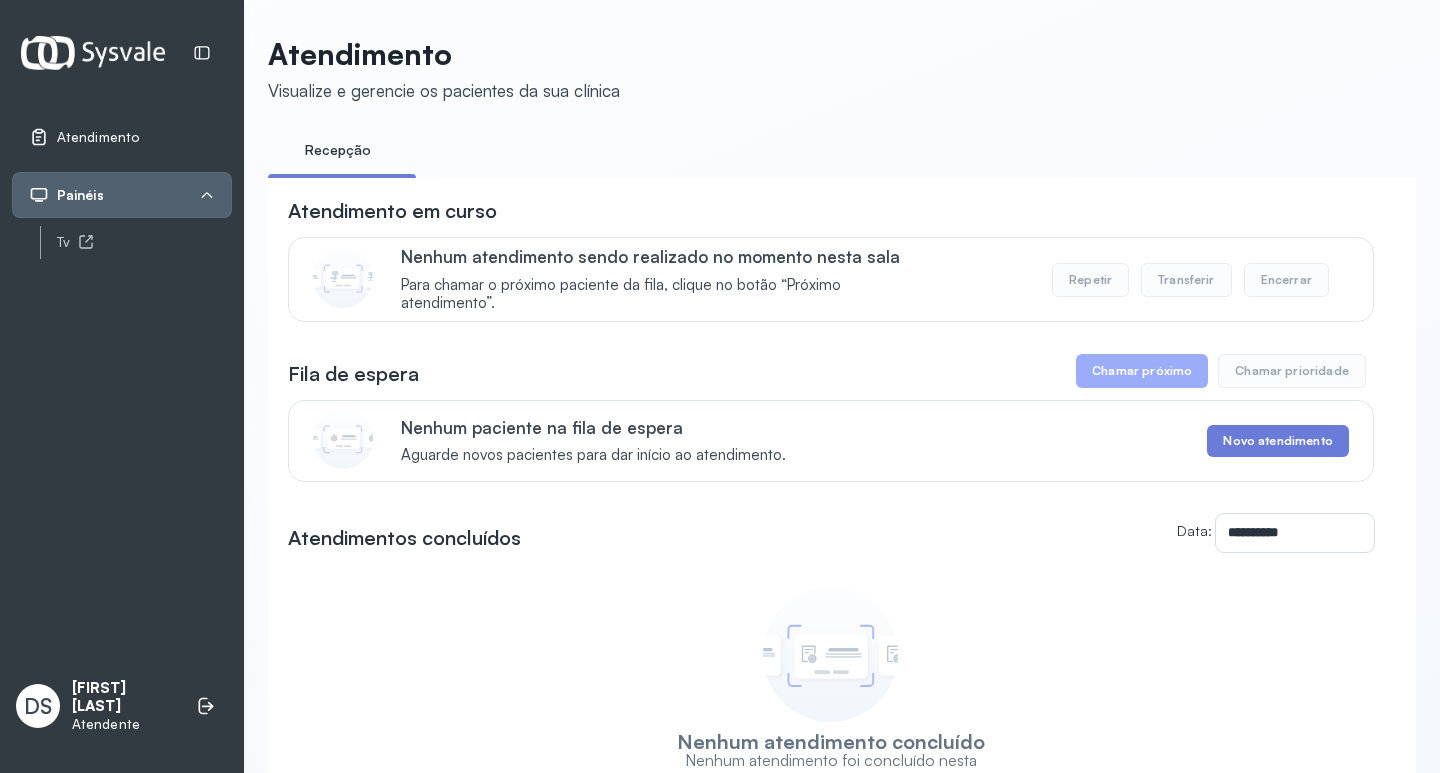 scroll, scrollTop: 0, scrollLeft: 0, axis: both 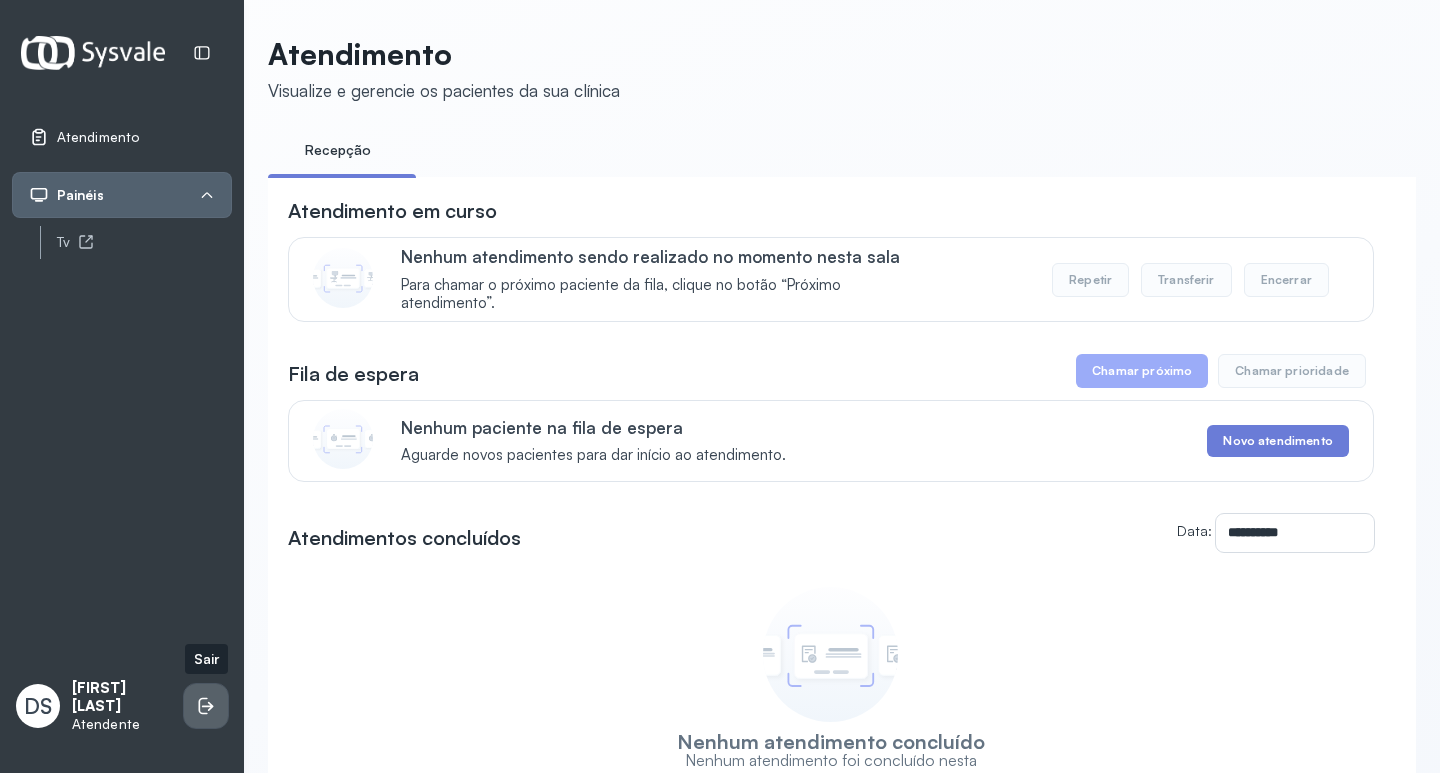 click 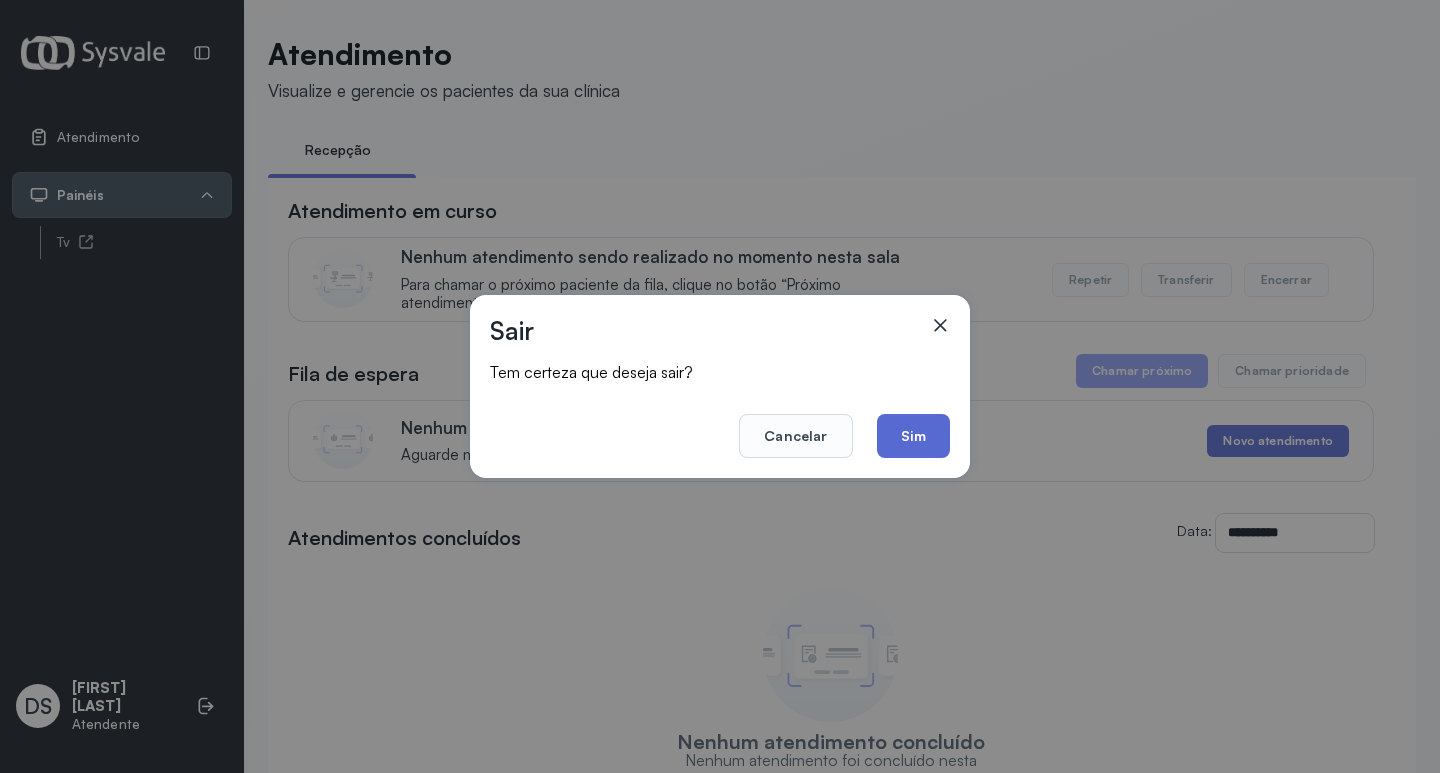click on "Sim" 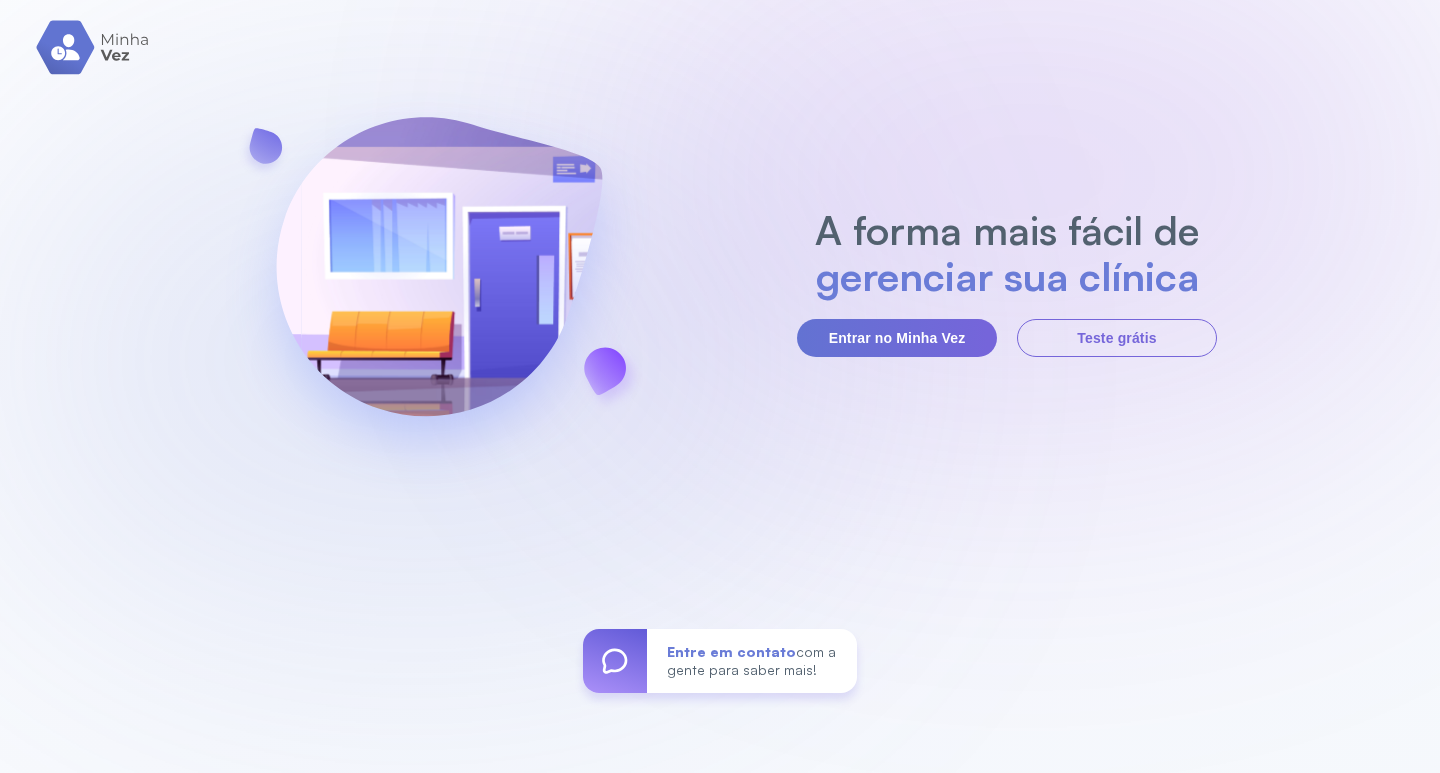 scroll, scrollTop: 0, scrollLeft: 0, axis: both 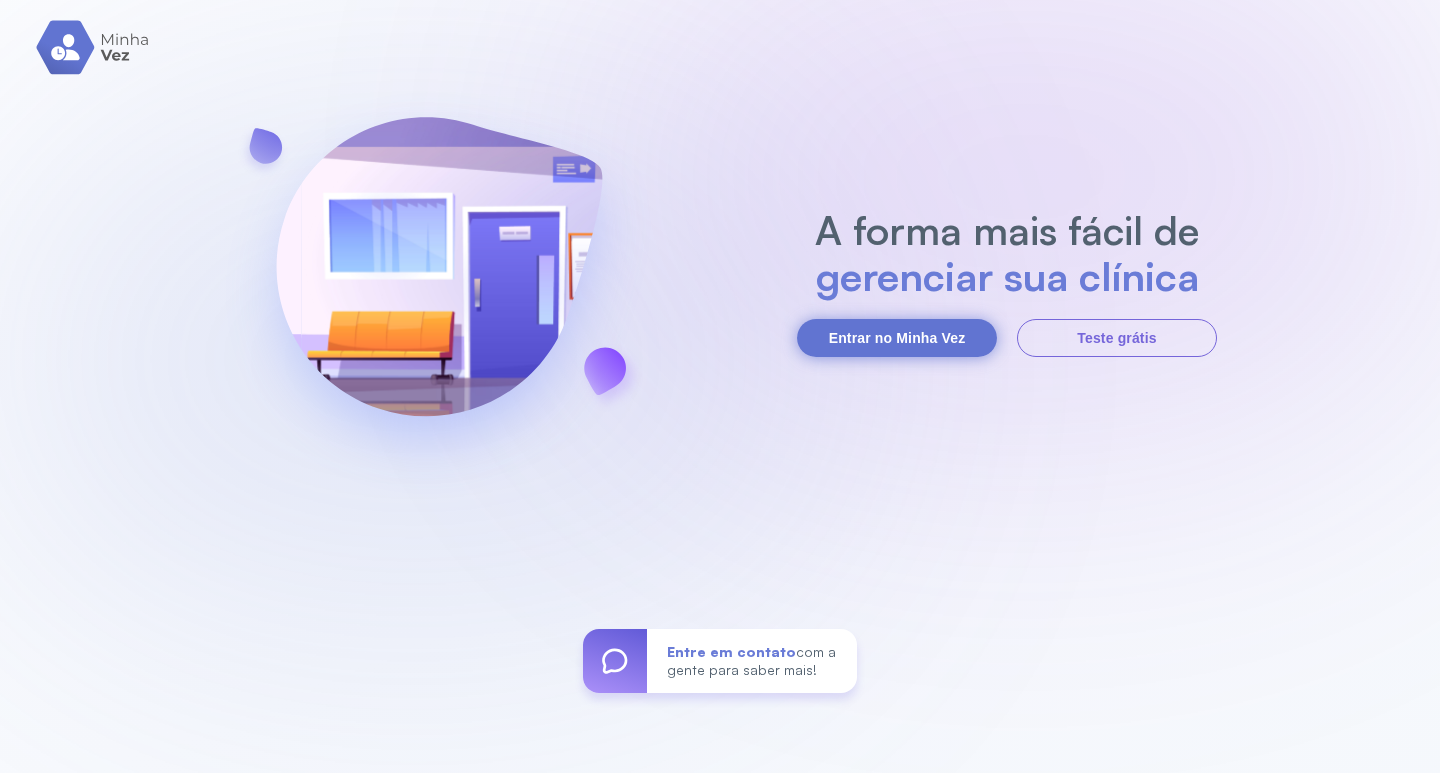 click on "Entrar no Minha Vez" at bounding box center [897, 338] 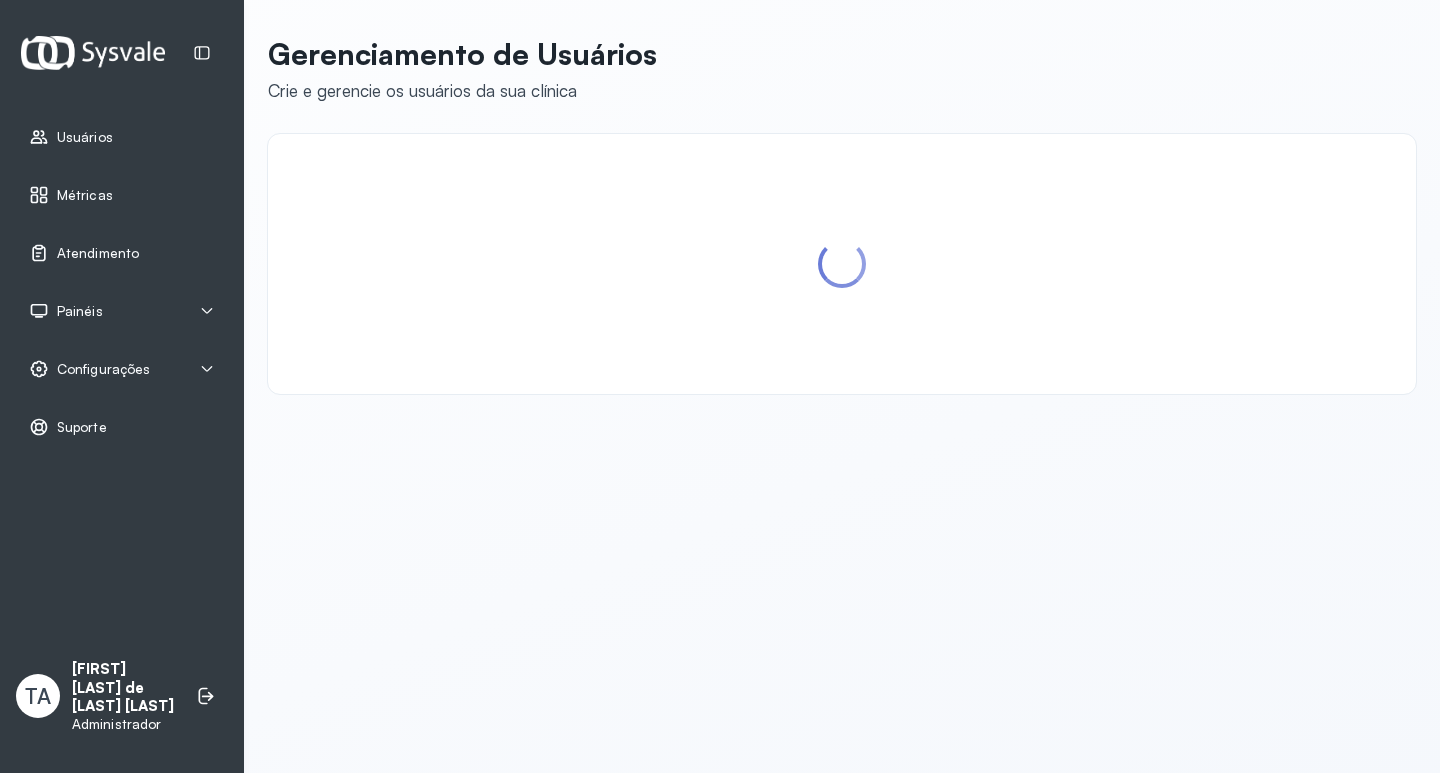 scroll, scrollTop: 0, scrollLeft: 0, axis: both 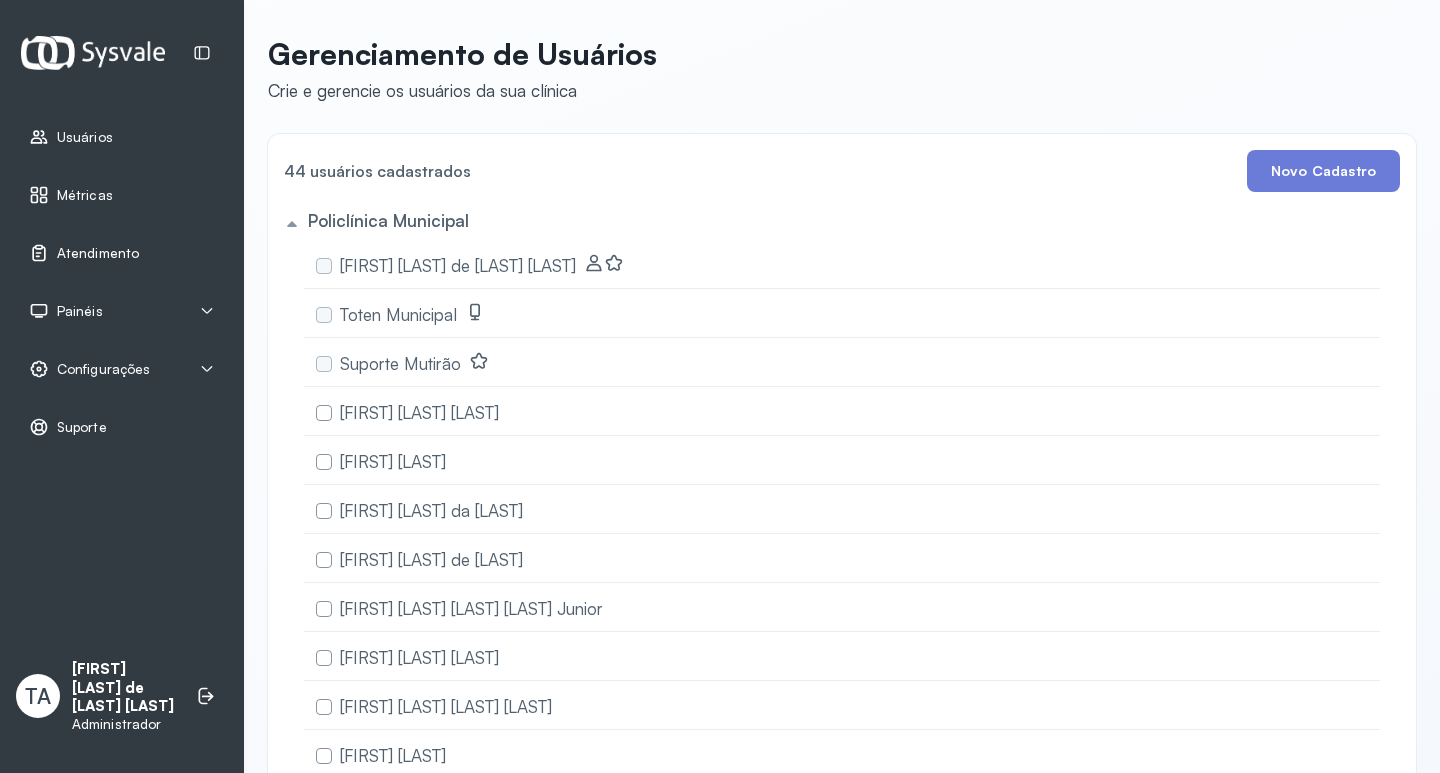 click on "Atendimento" at bounding box center (98, 253) 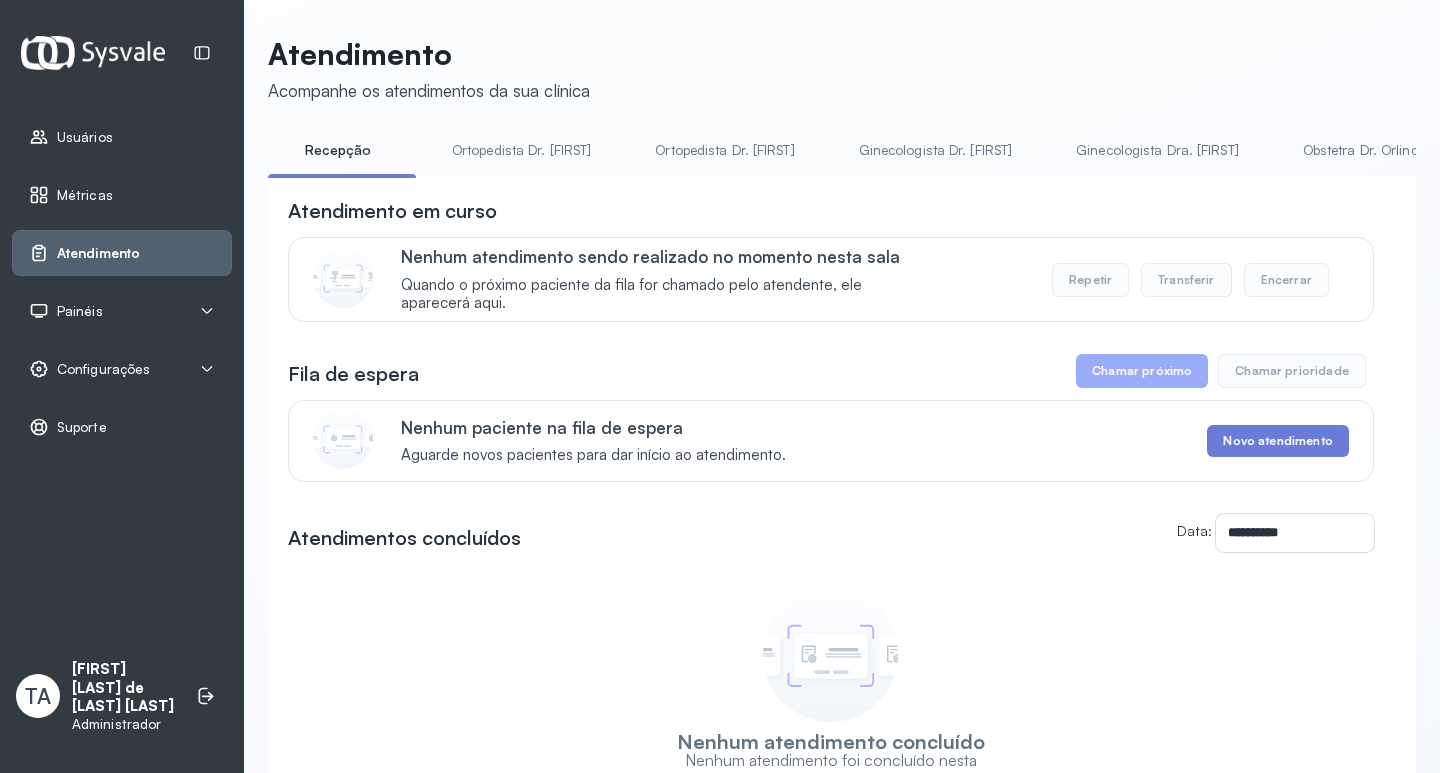click on "Obstetra Dr. Orlindo" at bounding box center [1365, 150] 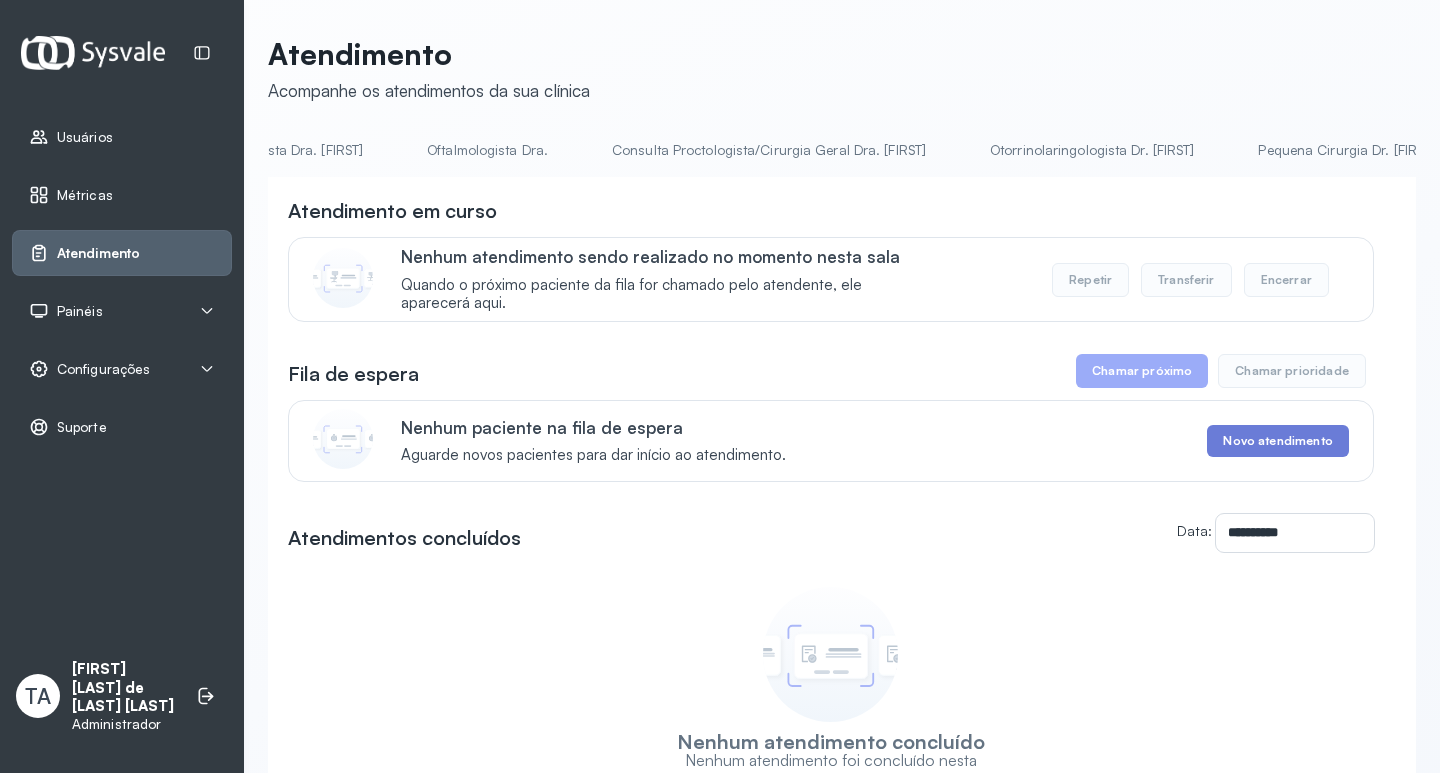 scroll, scrollTop: 0, scrollLeft: 3400, axis: horizontal 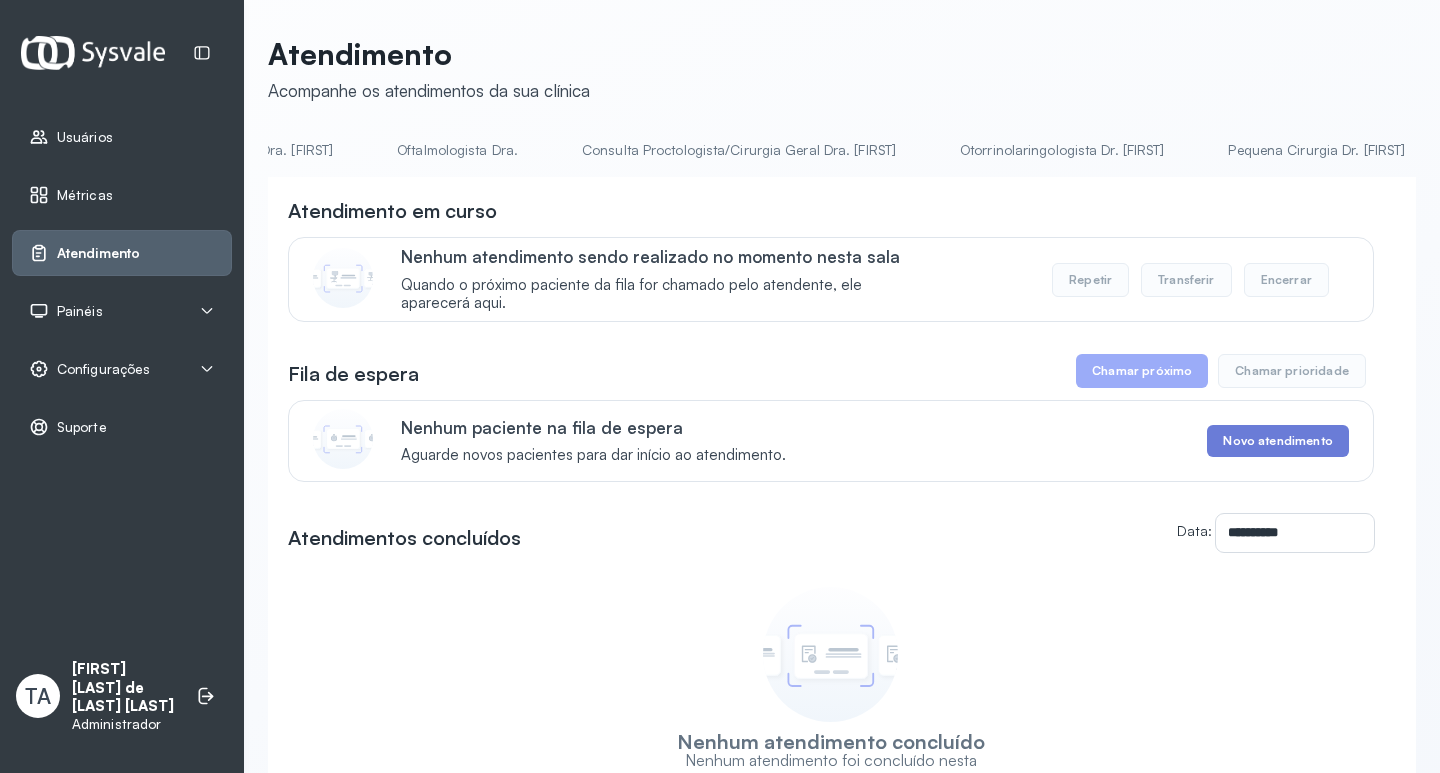 click on "Otorrinolaringologista Dr. Pedro" at bounding box center (1062, 150) 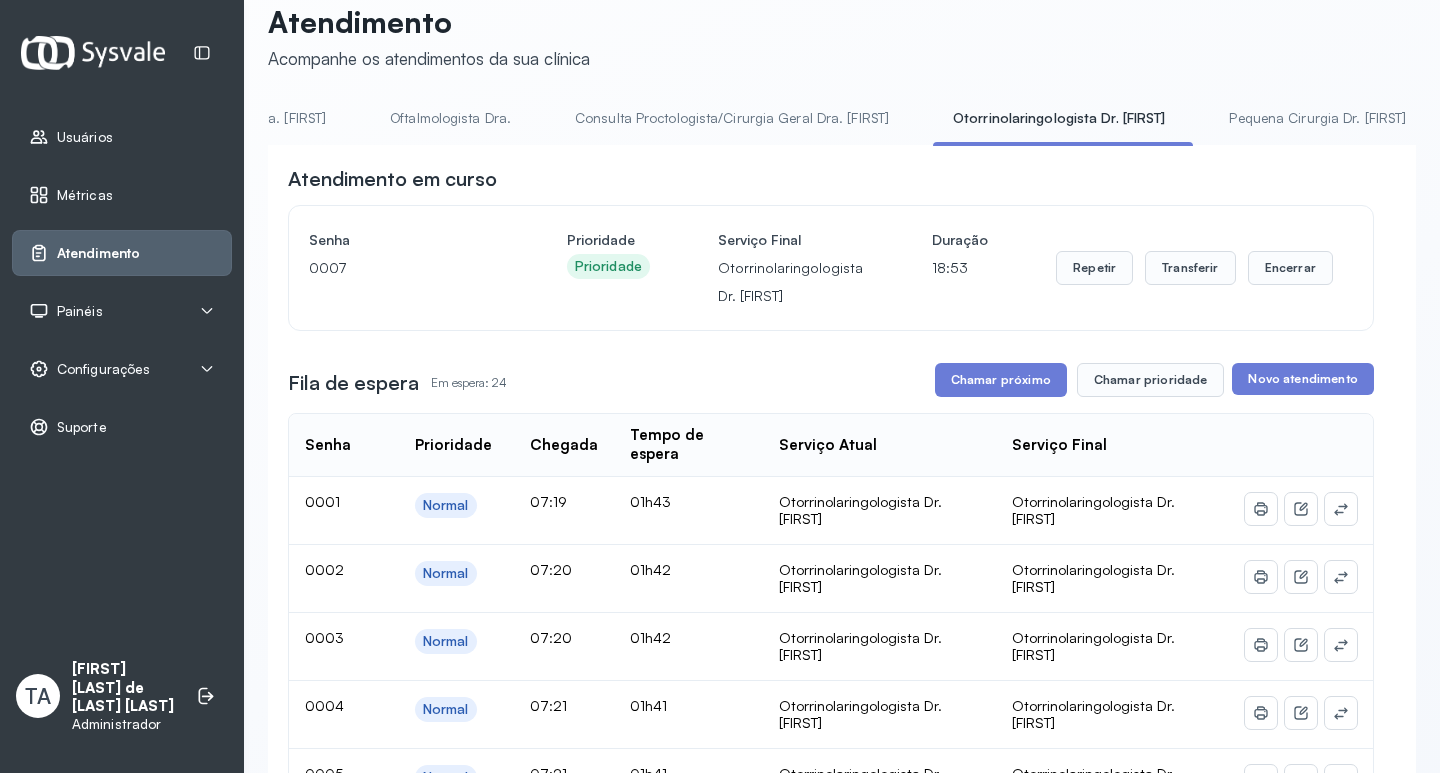scroll, scrollTop: 0, scrollLeft: 0, axis: both 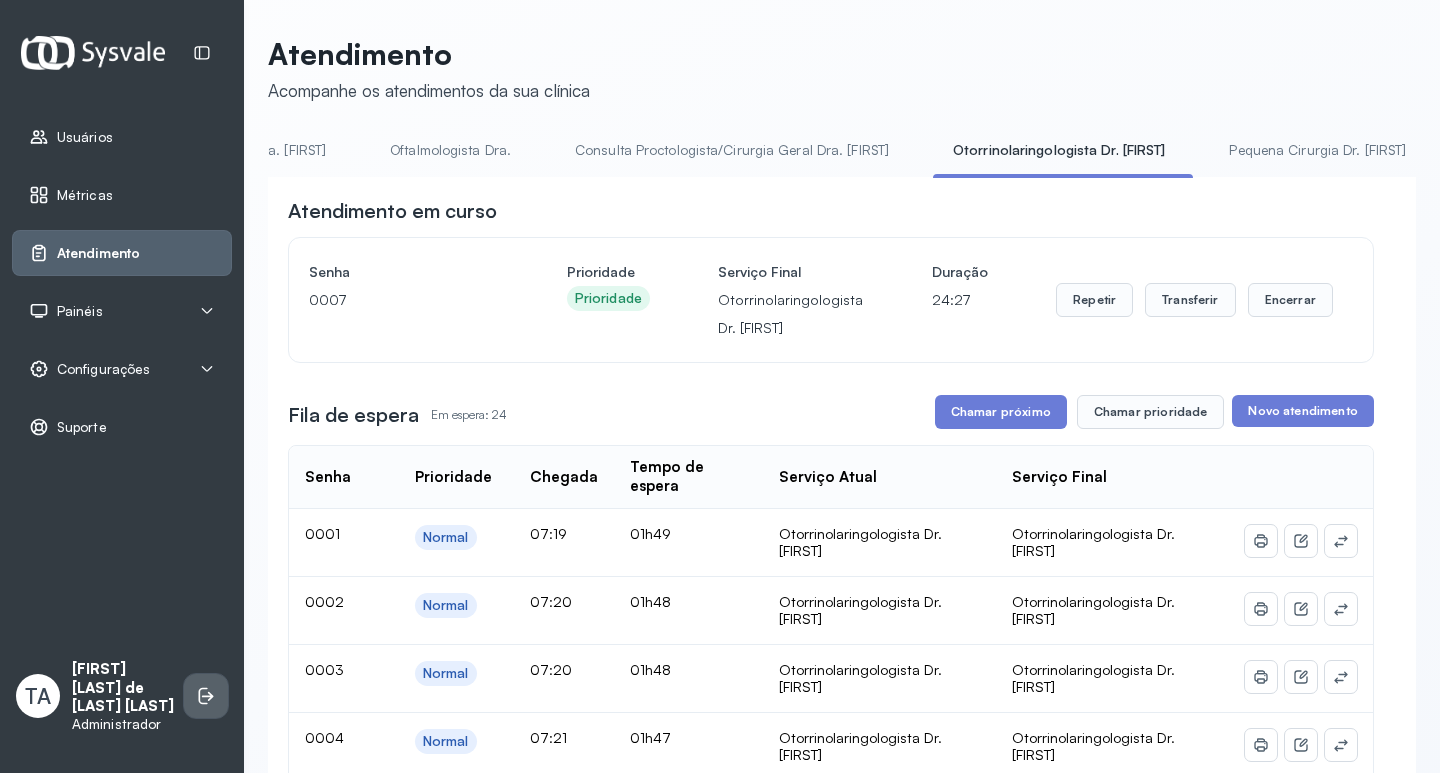 click at bounding box center [206, 696] 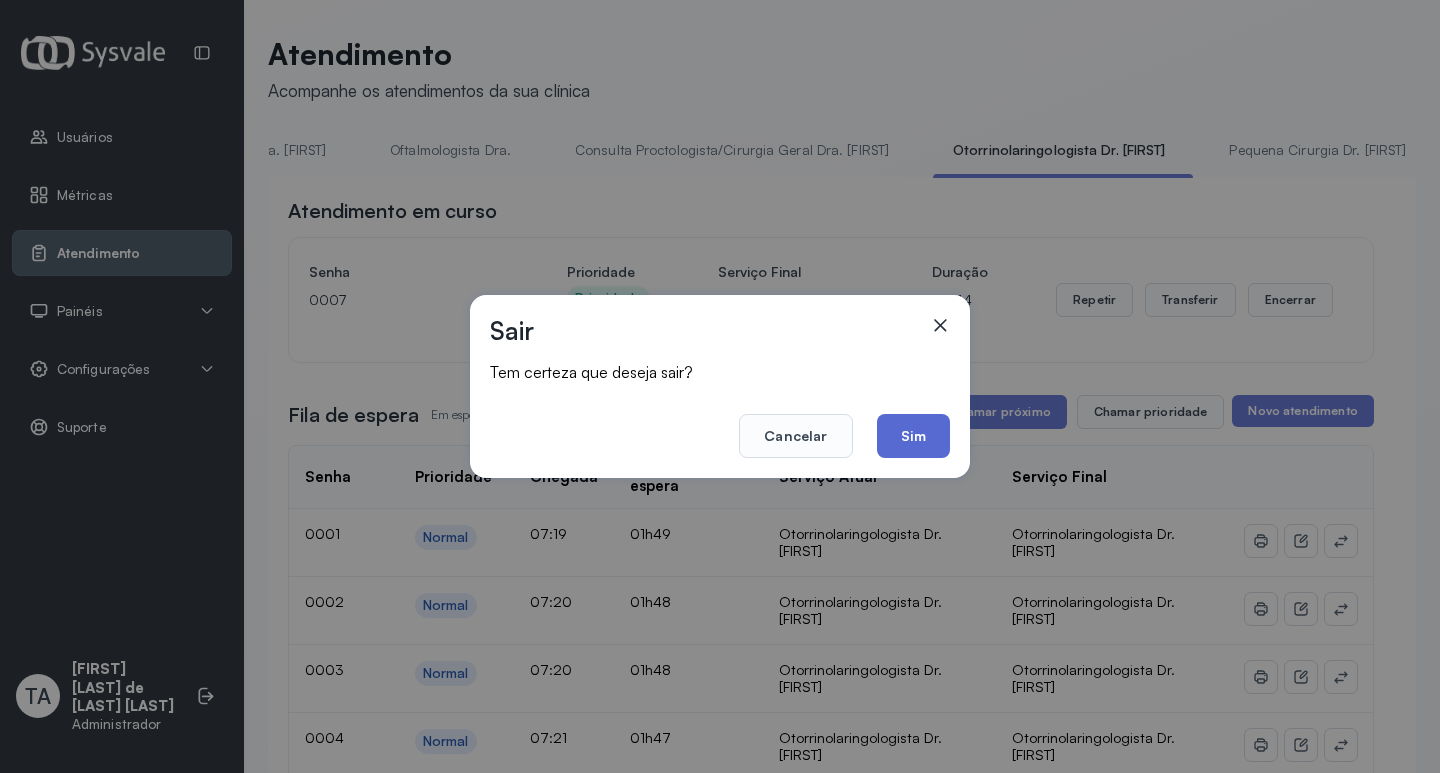 click on "Sim" 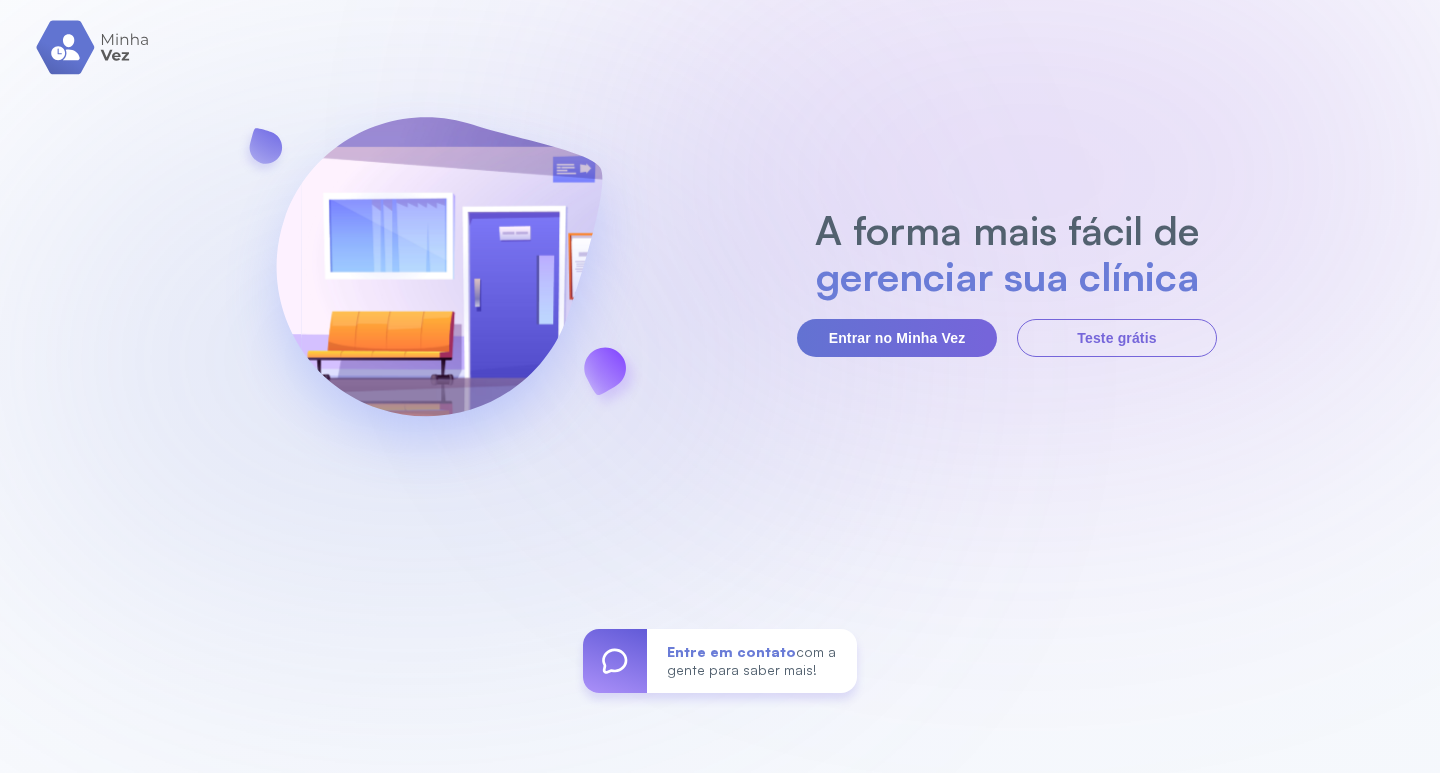 scroll, scrollTop: 0, scrollLeft: 0, axis: both 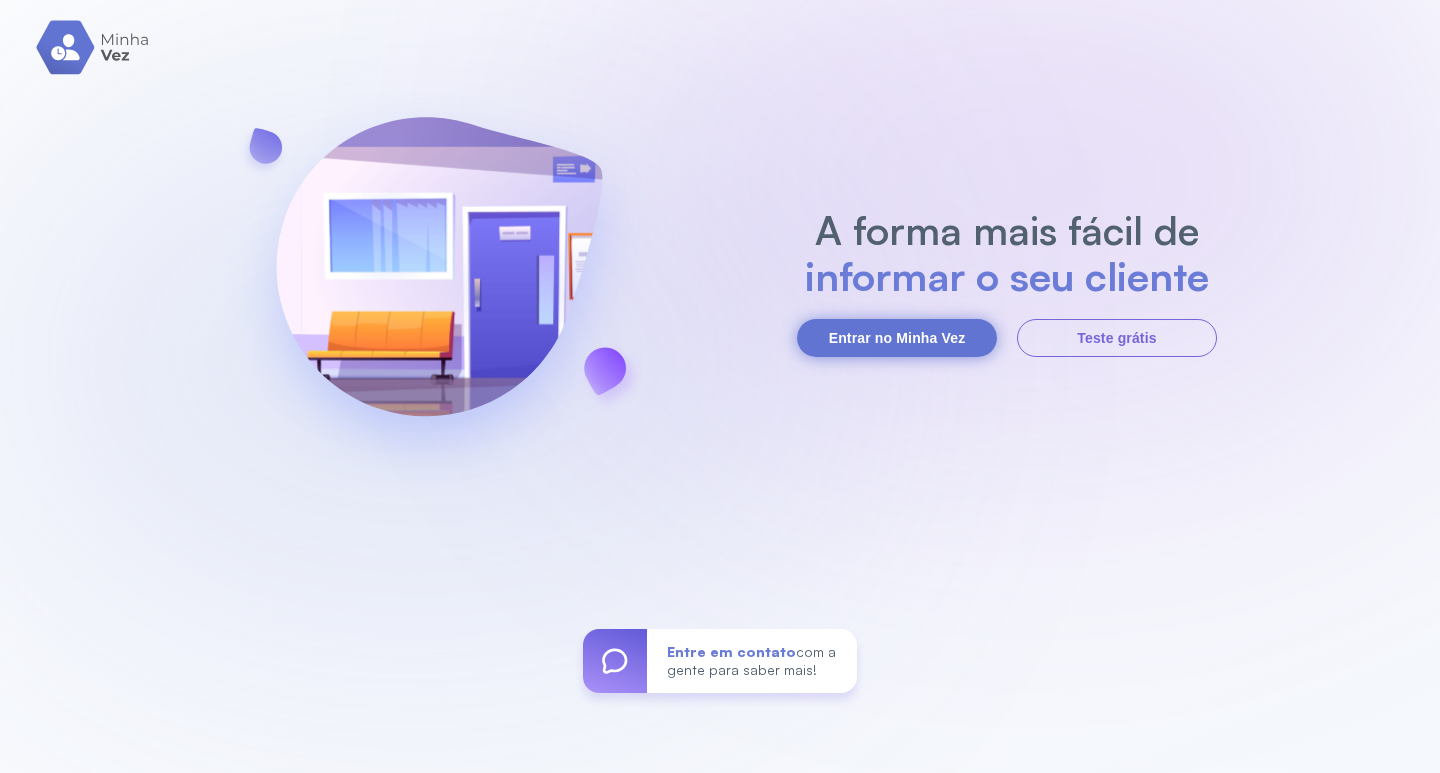 click on "Entrar no Minha Vez" at bounding box center (897, 338) 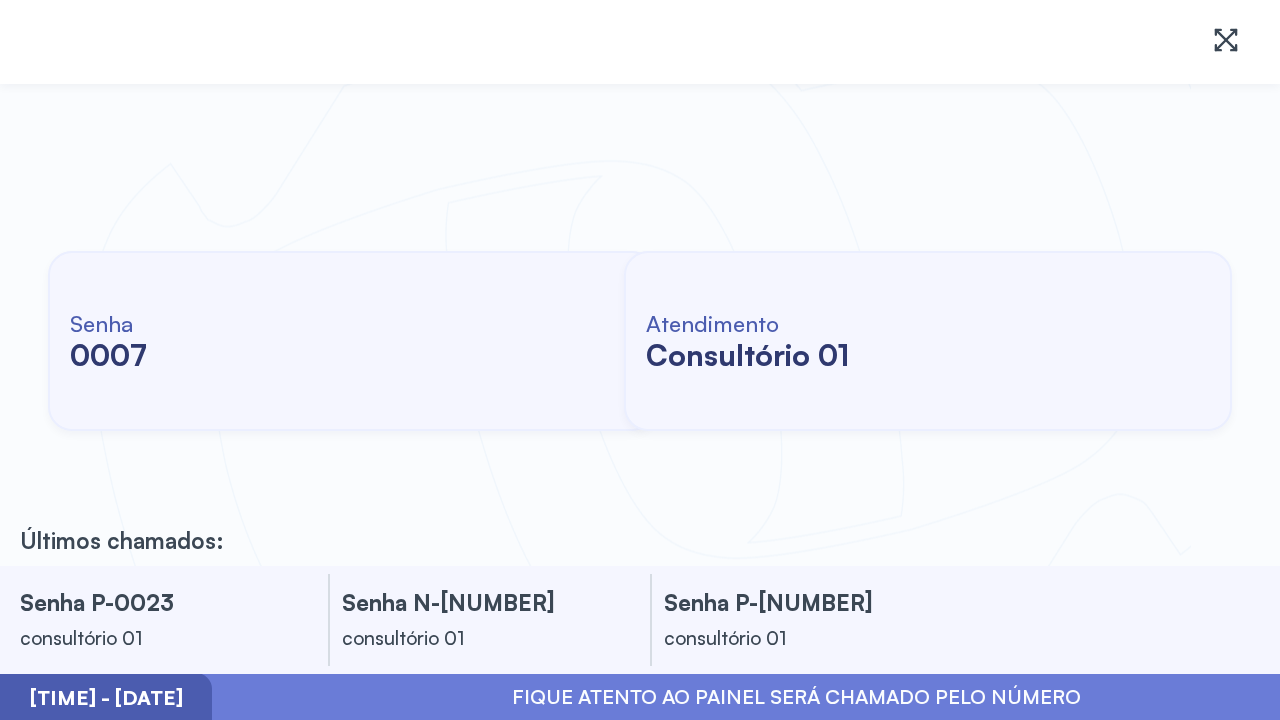 scroll, scrollTop: 0, scrollLeft: 0, axis: both 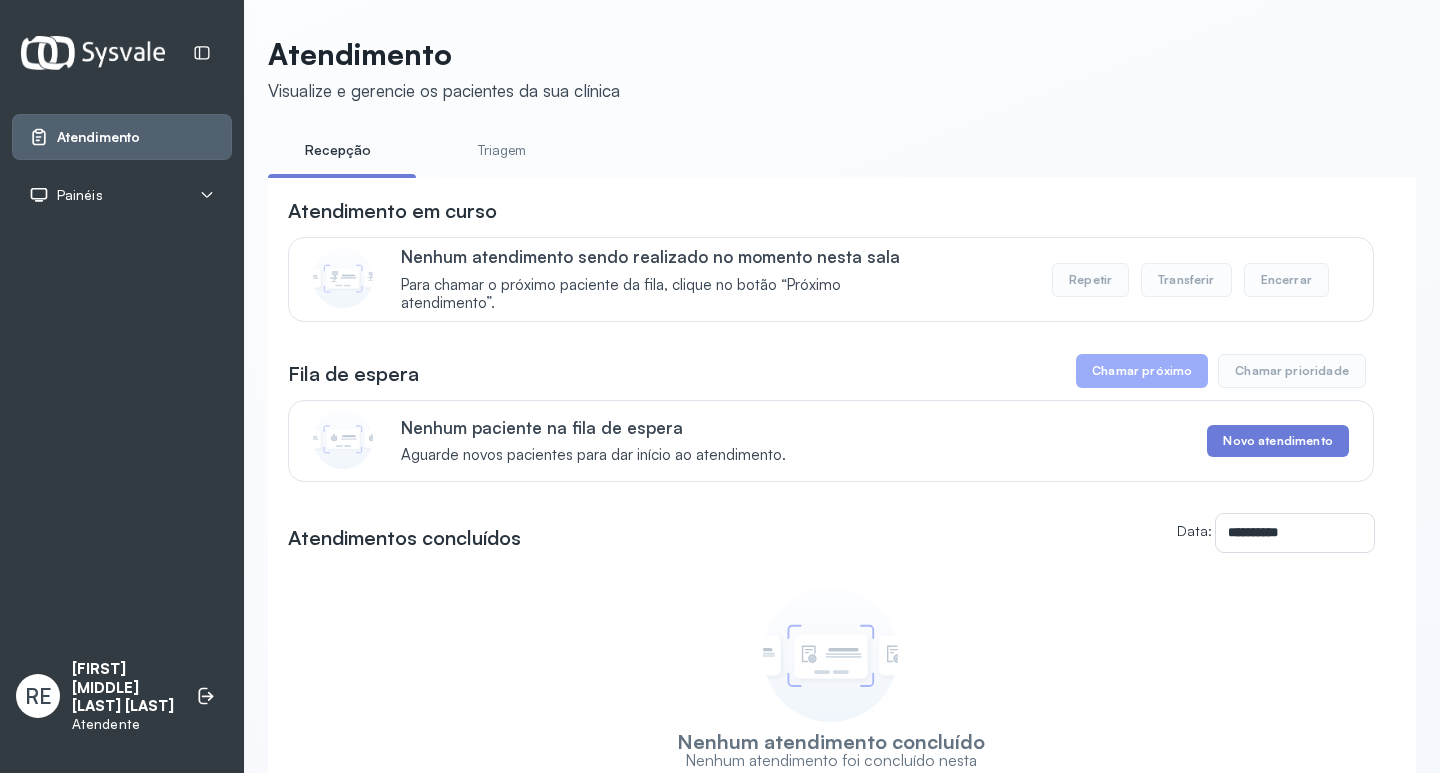 click on "Painéis" at bounding box center [80, 195] 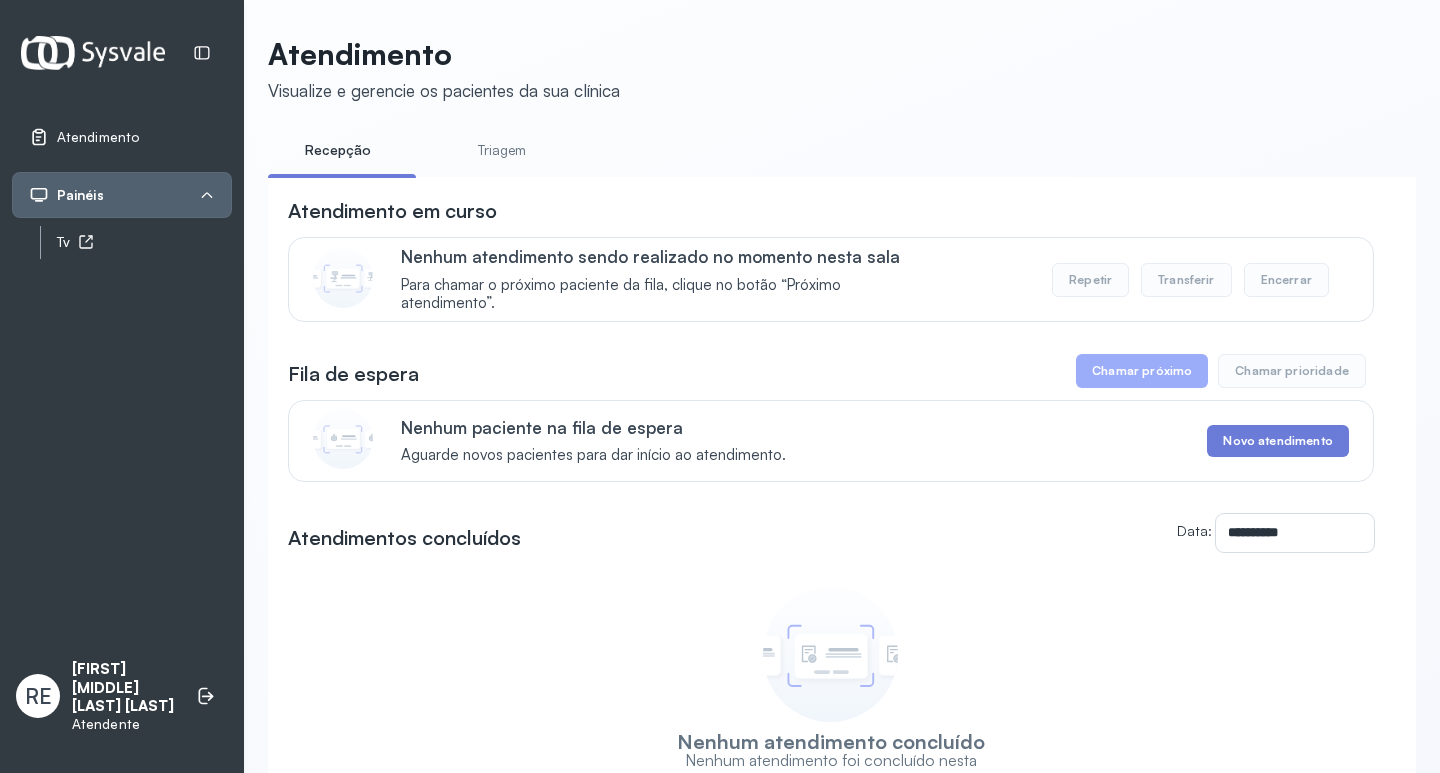click 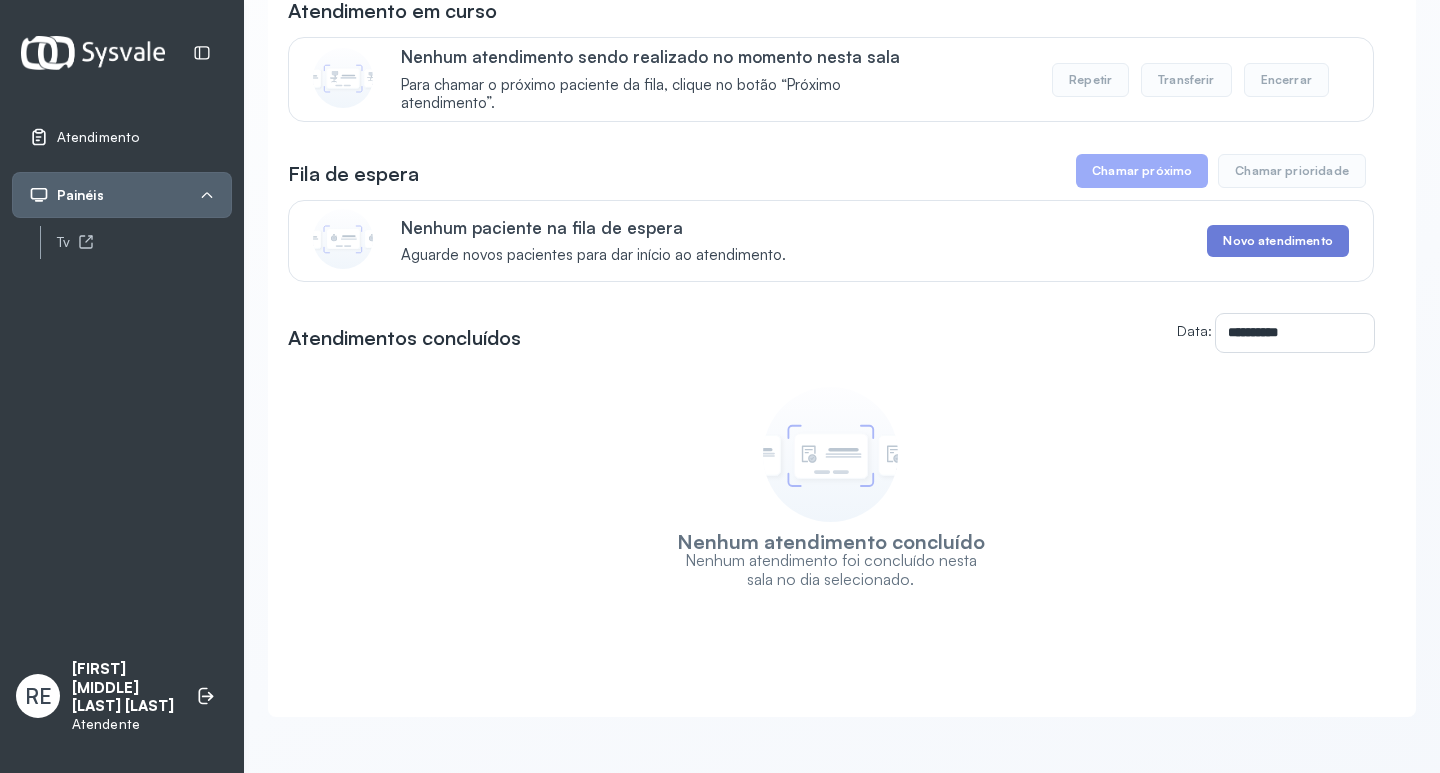 scroll, scrollTop: 221, scrollLeft: 0, axis: vertical 